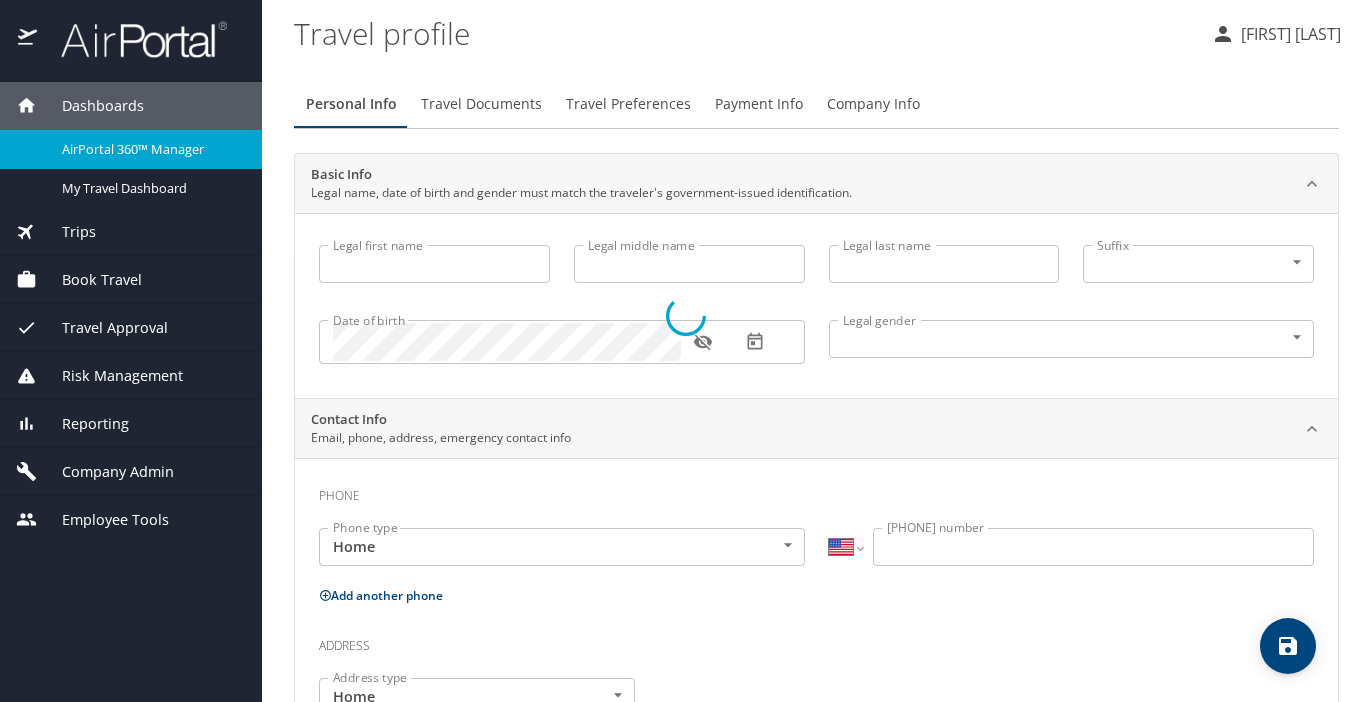 scroll, scrollTop: 0, scrollLeft: 0, axis: both 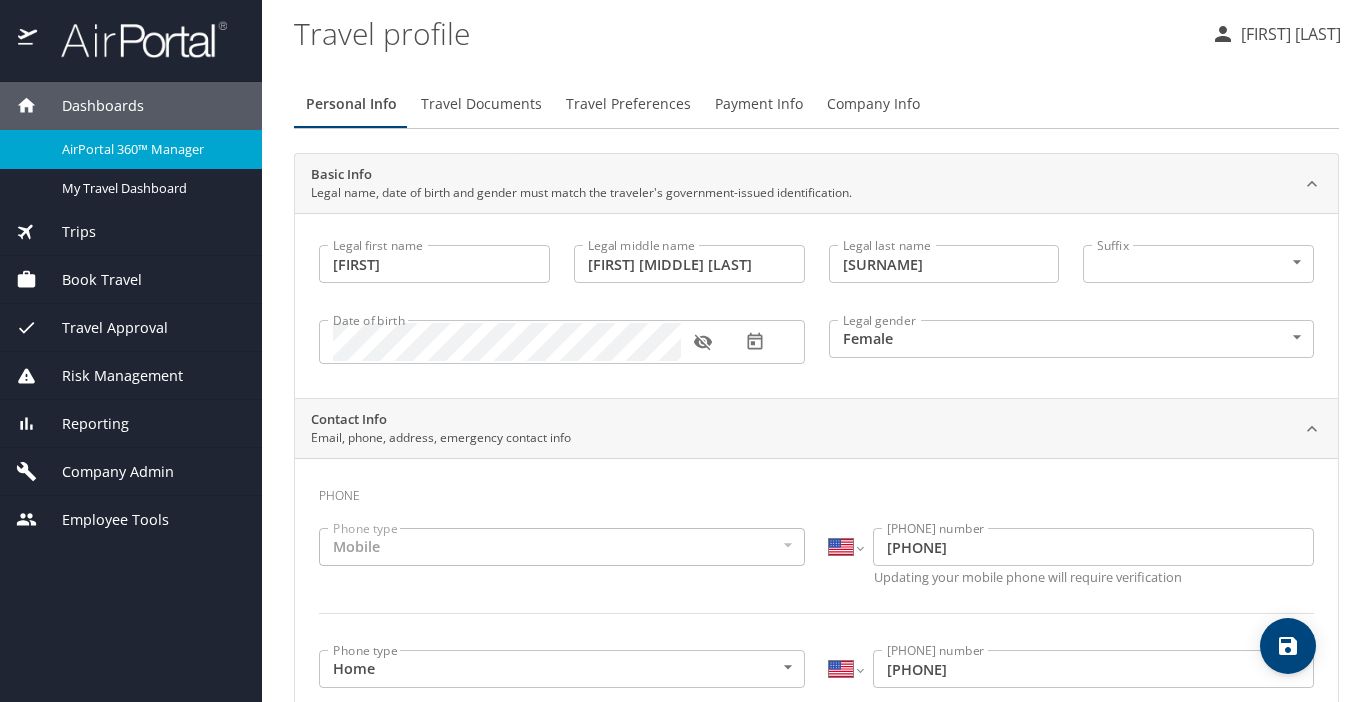 click on "Book Travel" at bounding box center [89, 280] 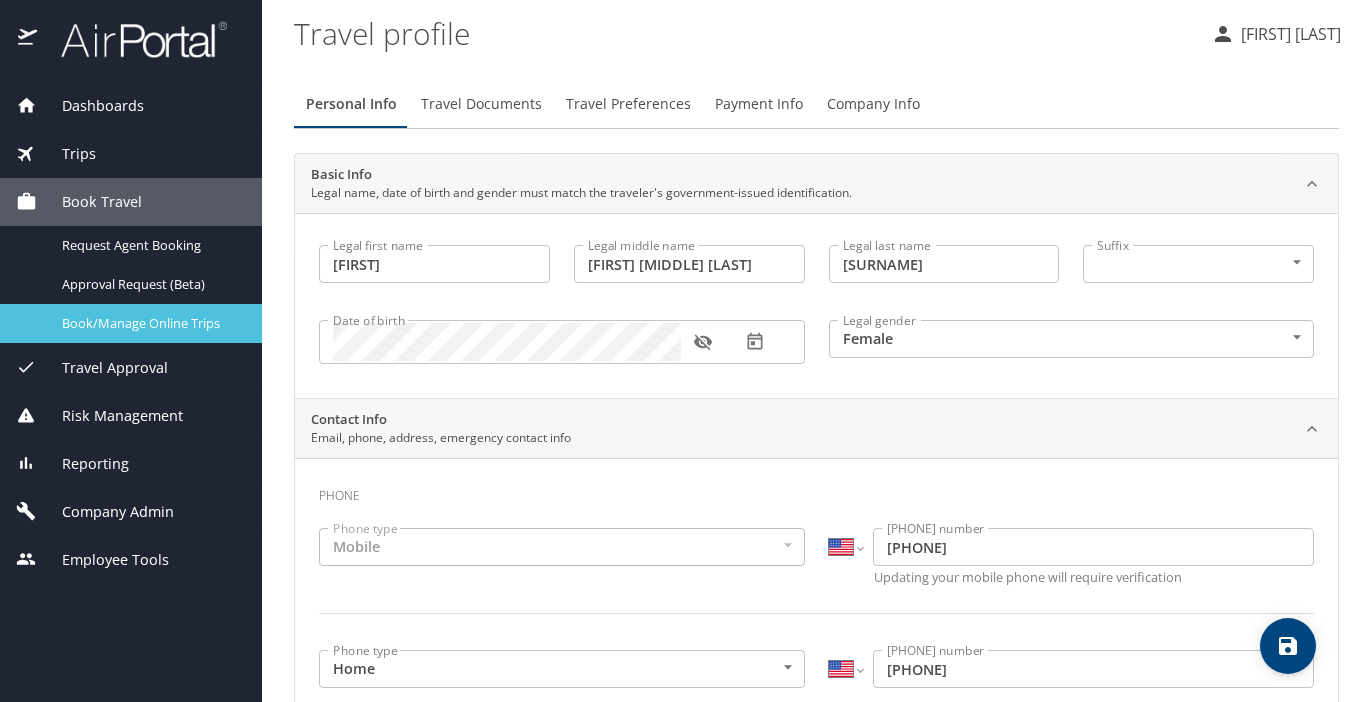 click on "Book/Manage Online Trips" at bounding box center [150, 323] 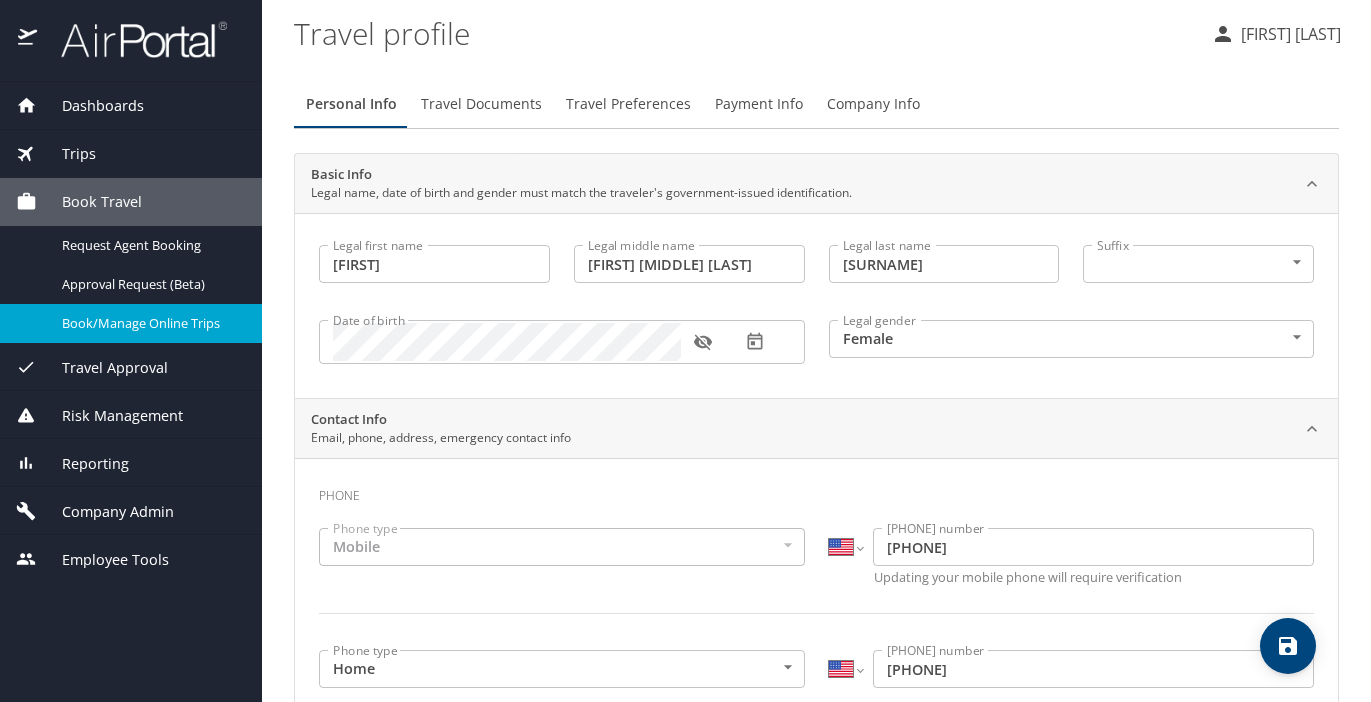 click on "Company Admin" at bounding box center (105, 512) 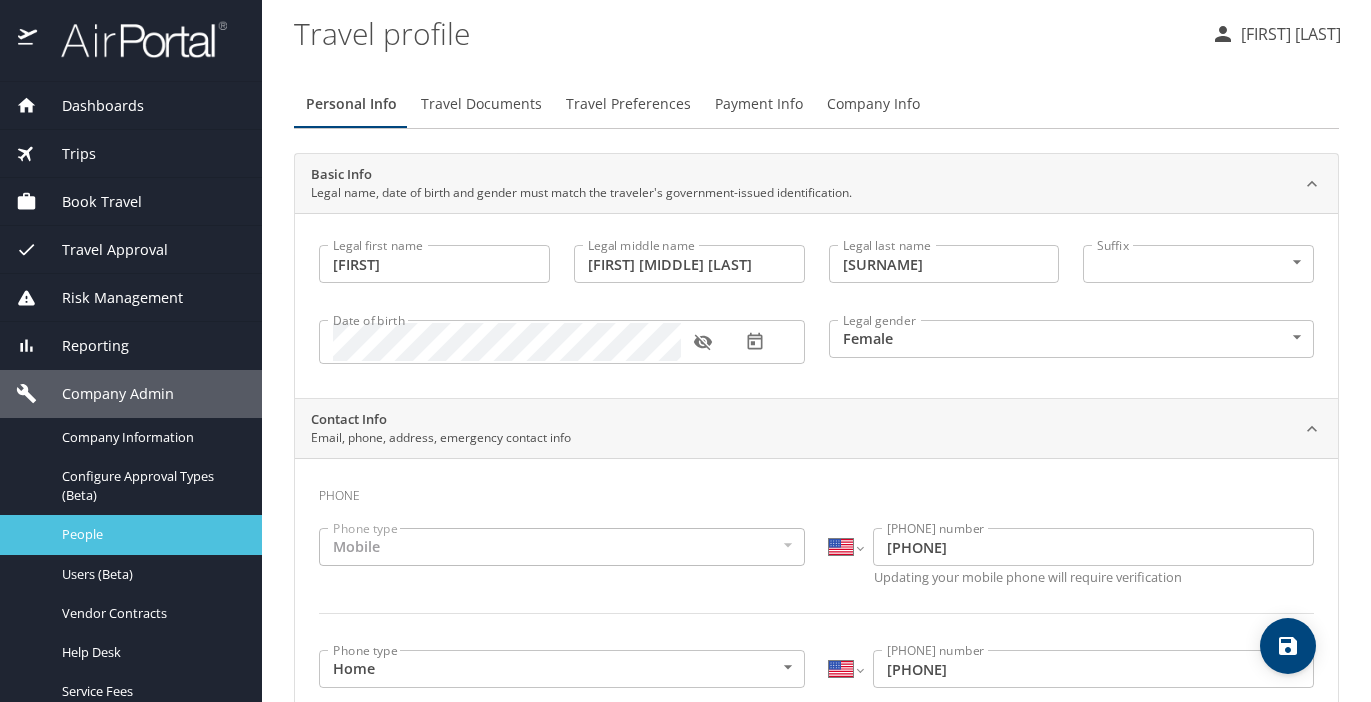 click on "People" at bounding box center [150, 534] 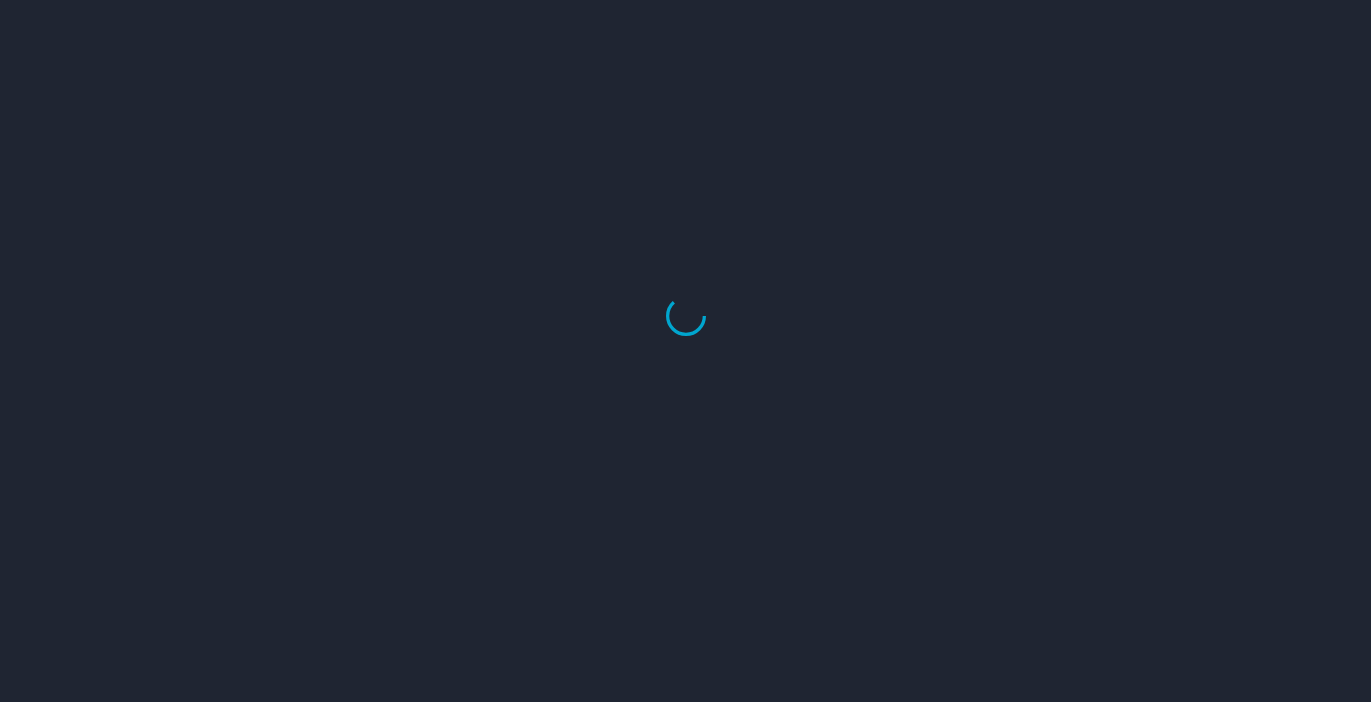 scroll, scrollTop: 0, scrollLeft: 0, axis: both 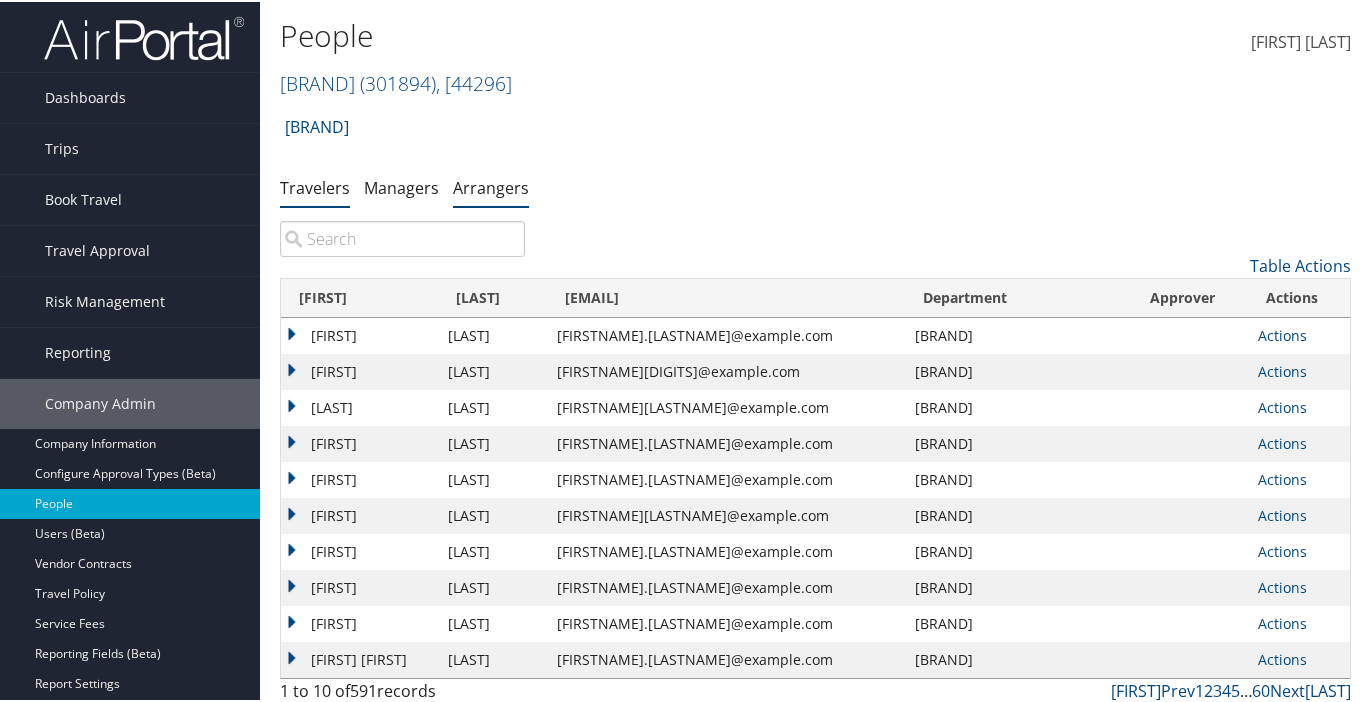 click on "Arrangers" at bounding box center [491, 186] 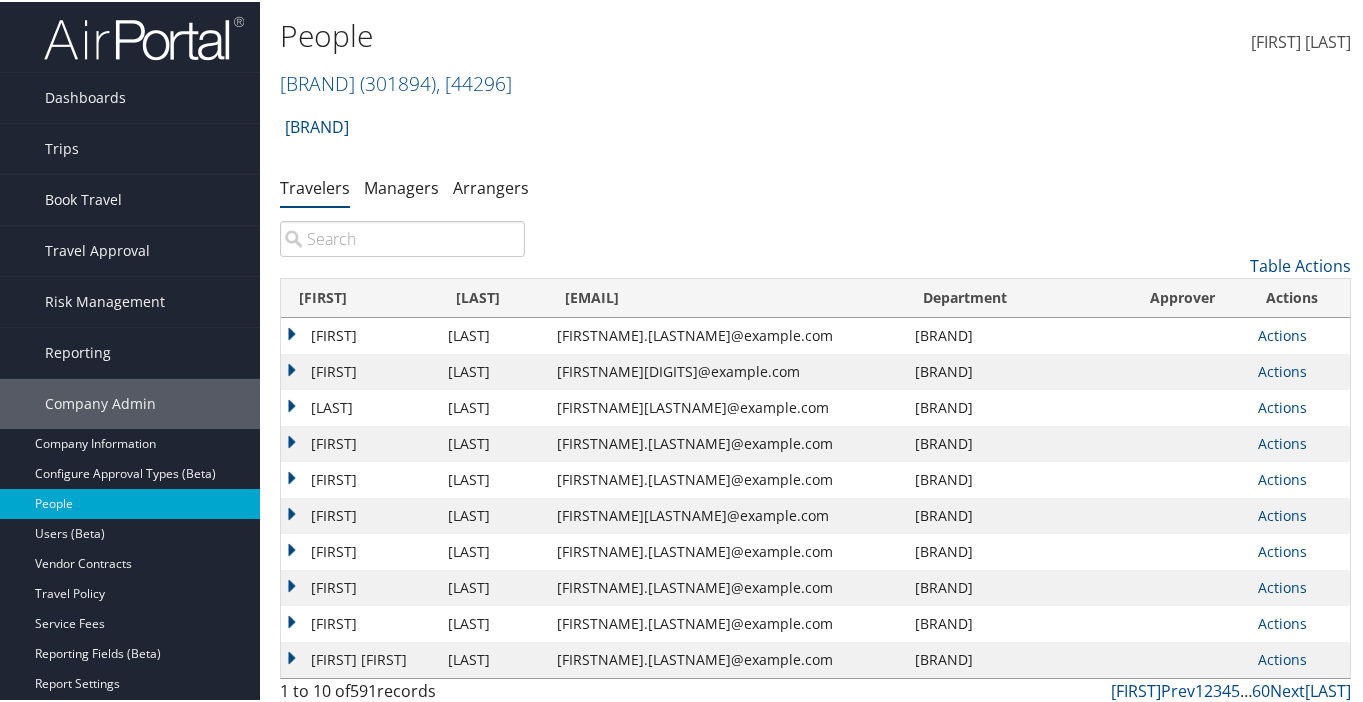 click at bounding box center [402, 237] 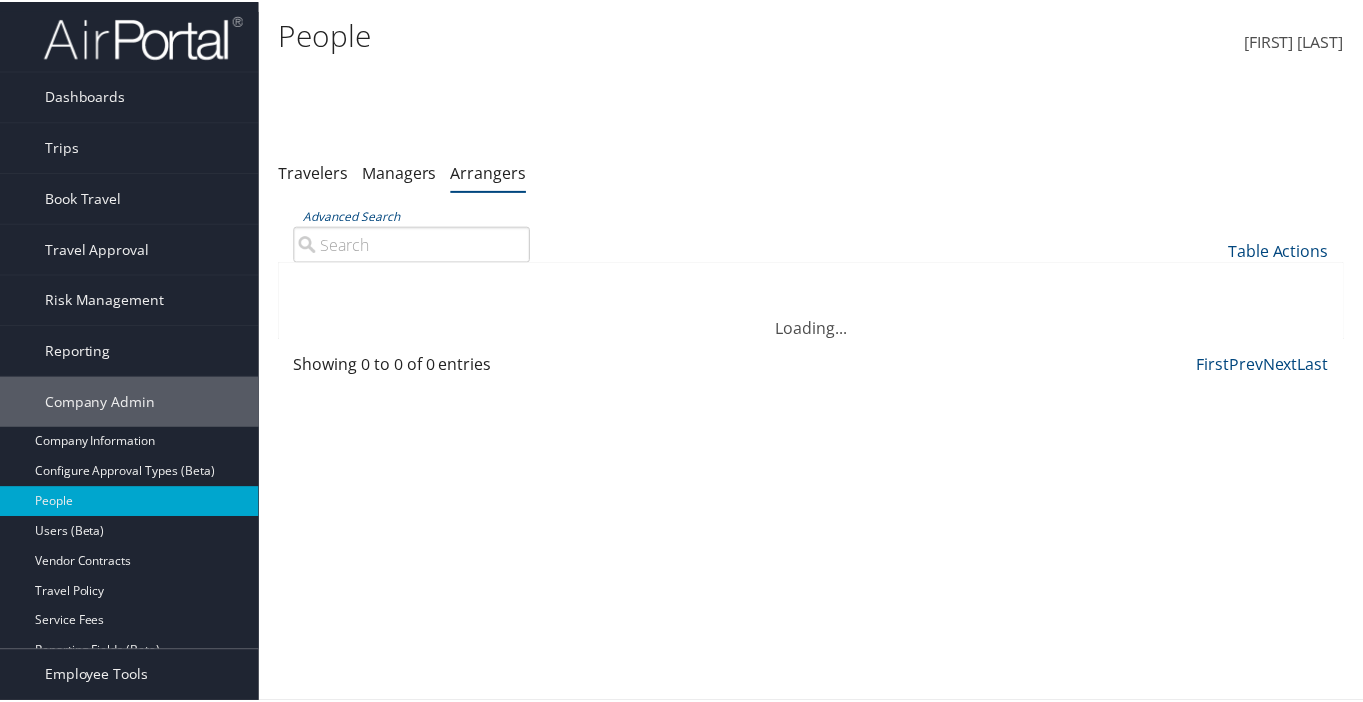 scroll, scrollTop: 0, scrollLeft: 0, axis: both 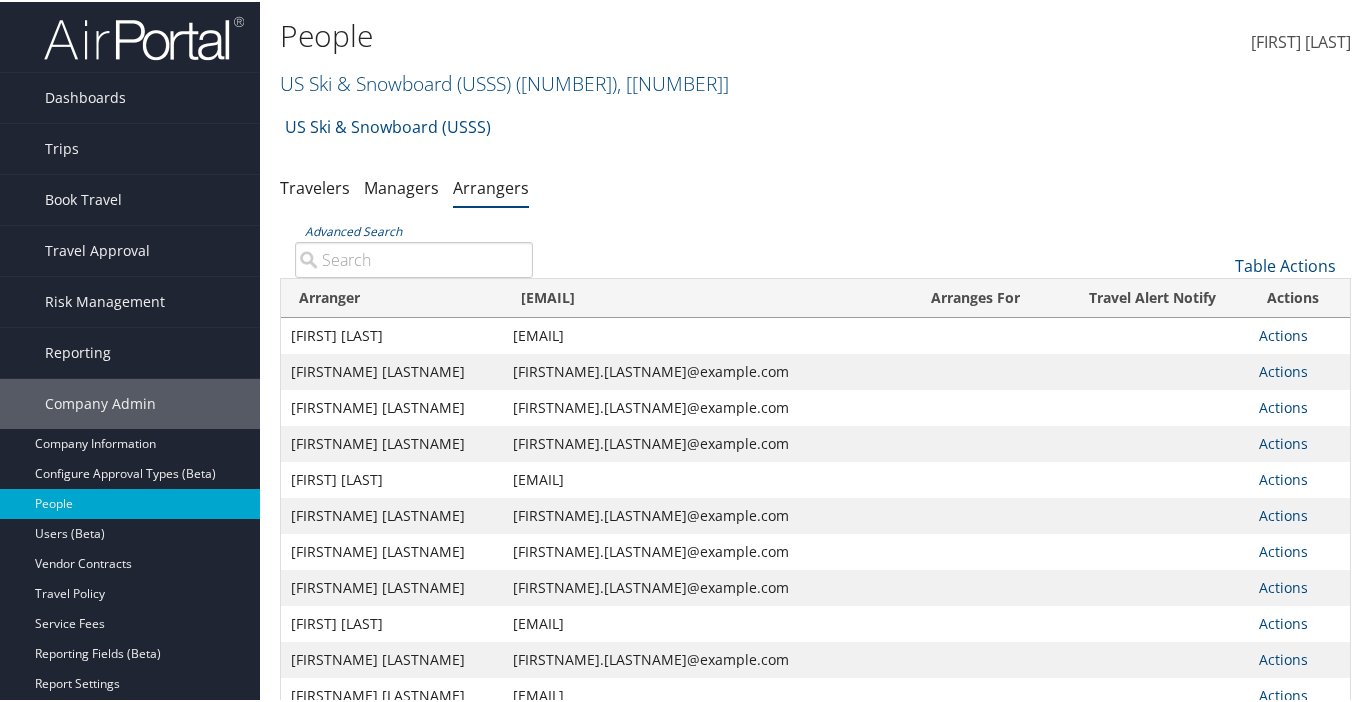 click on "Advanced Search" at bounding box center (414, 258) 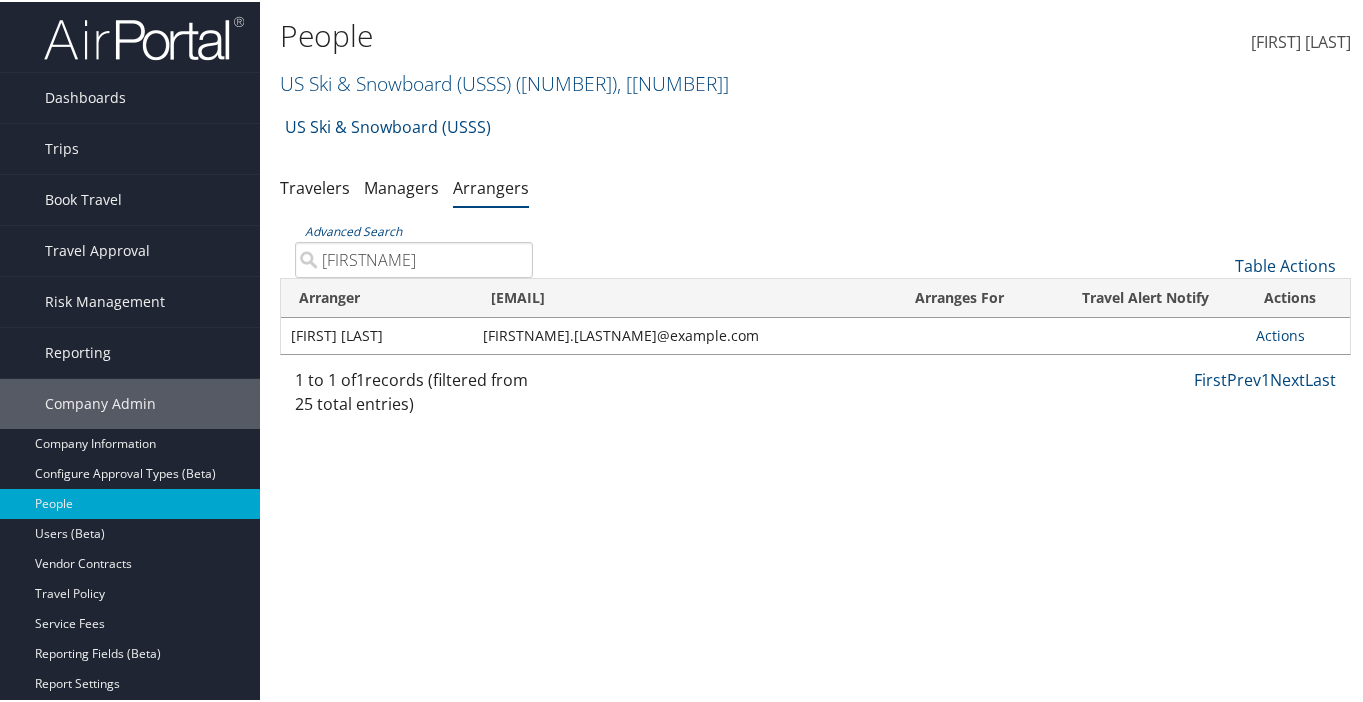 type on "[FIRSTNAME]" 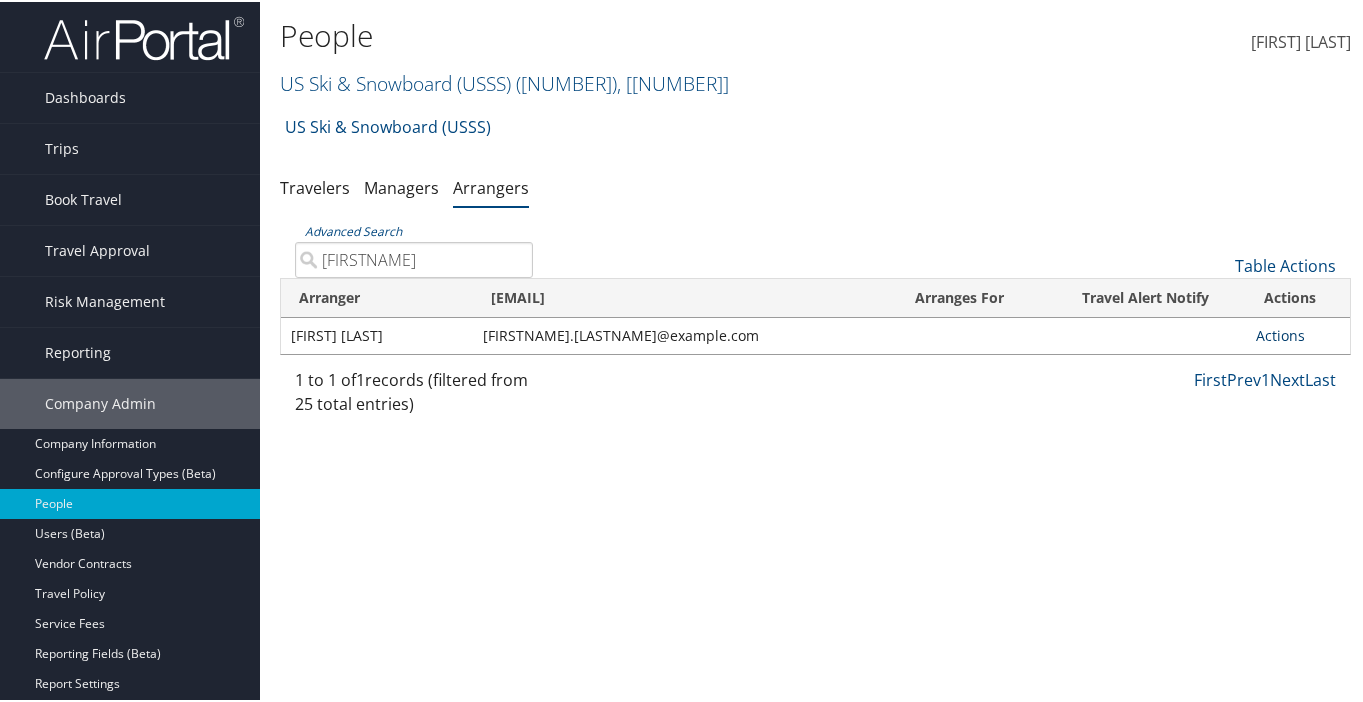 click on "Actions" at bounding box center (1280, 333) 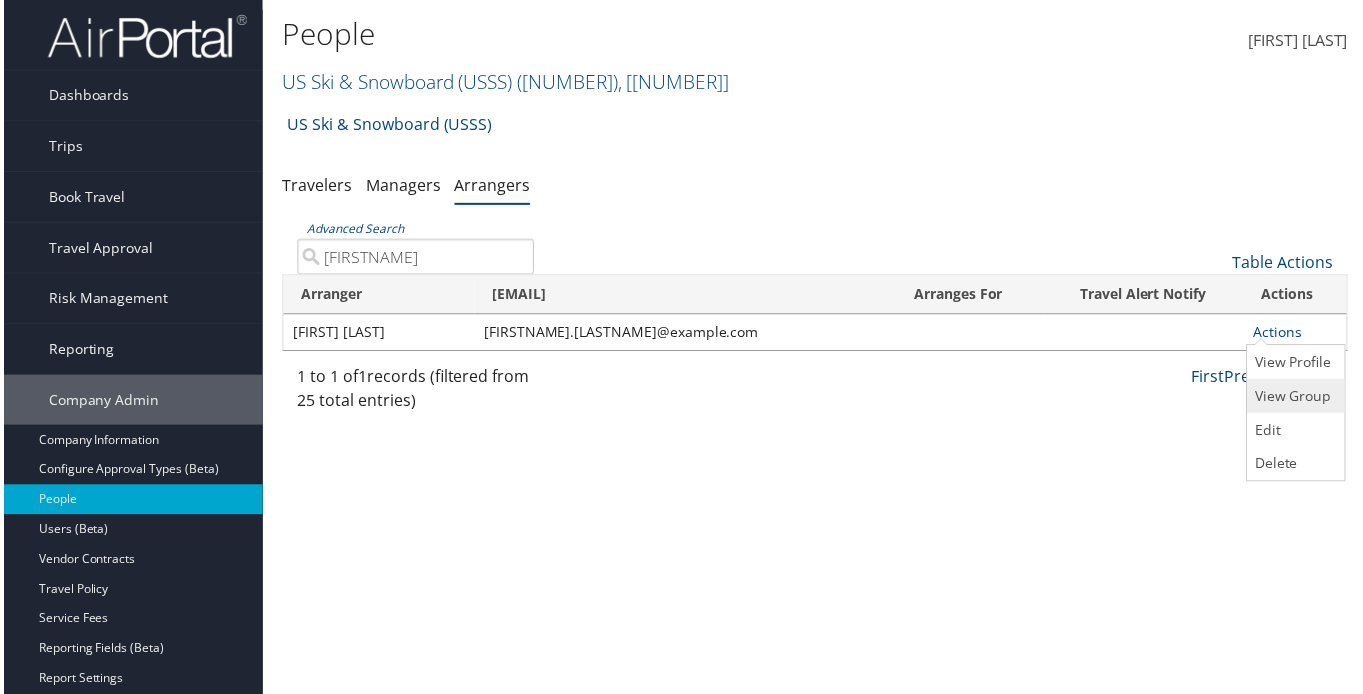 click on "View Group" at bounding box center [1296, 398] 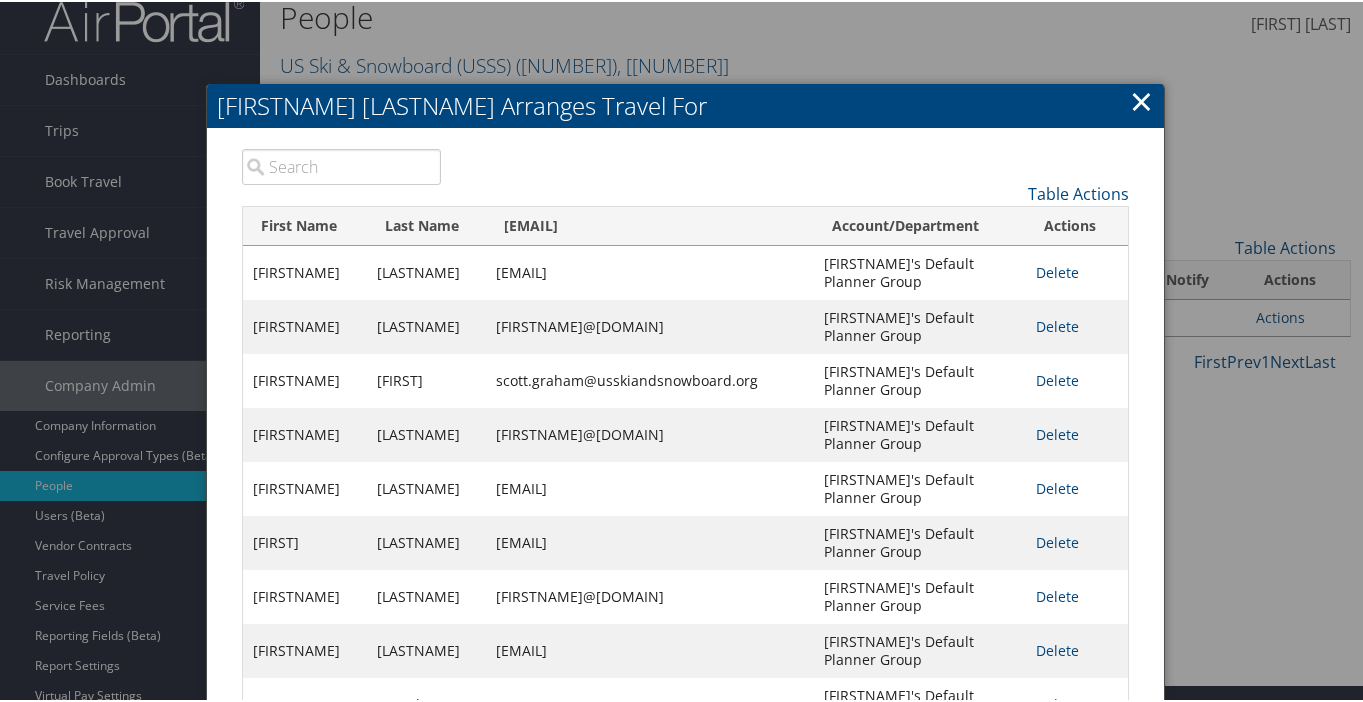scroll, scrollTop: 77, scrollLeft: 0, axis: vertical 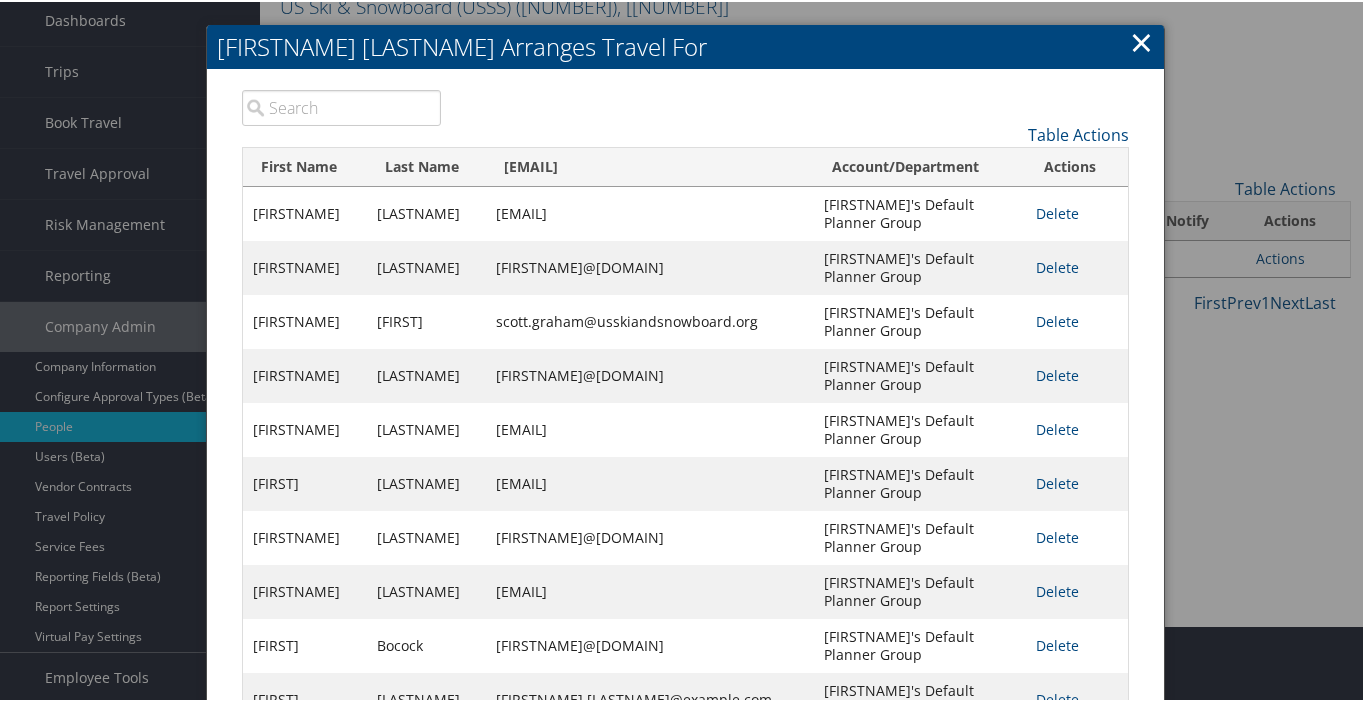 click on "Next" at bounding box center [1080, 738] 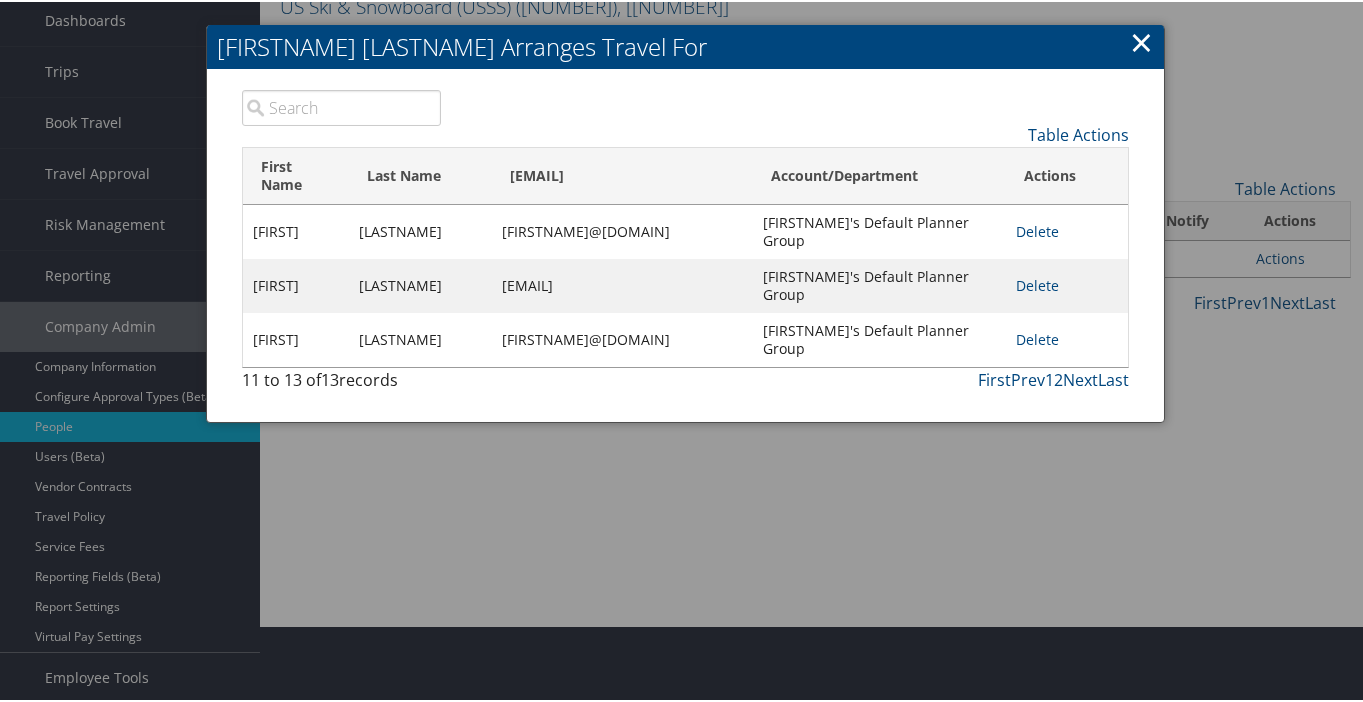 click on "×" at bounding box center (1141, 40) 